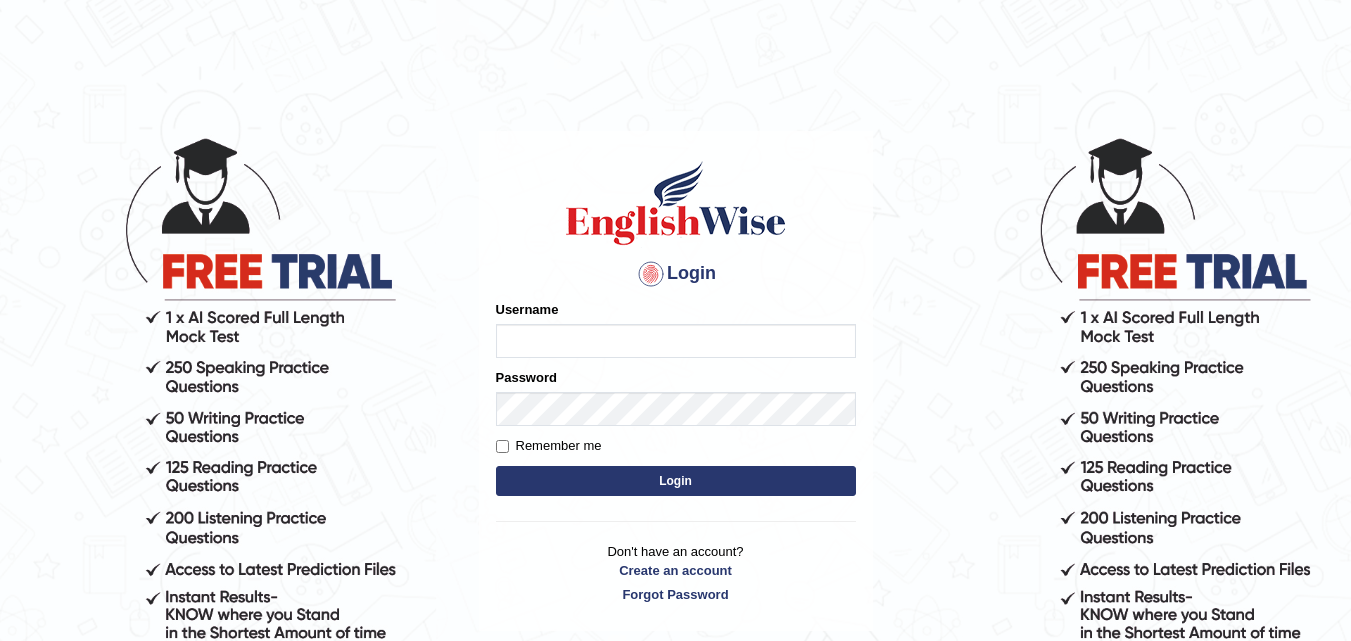 scroll, scrollTop: 0, scrollLeft: 0, axis: both 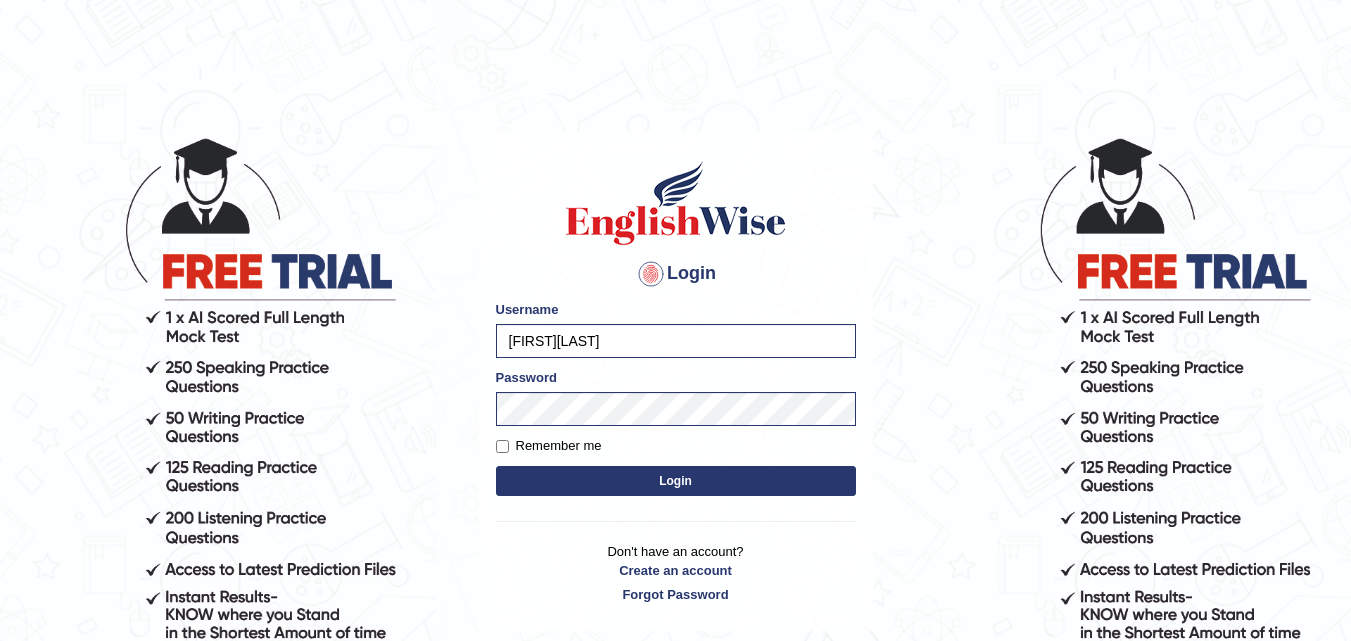 click on "Login" at bounding box center [676, 481] 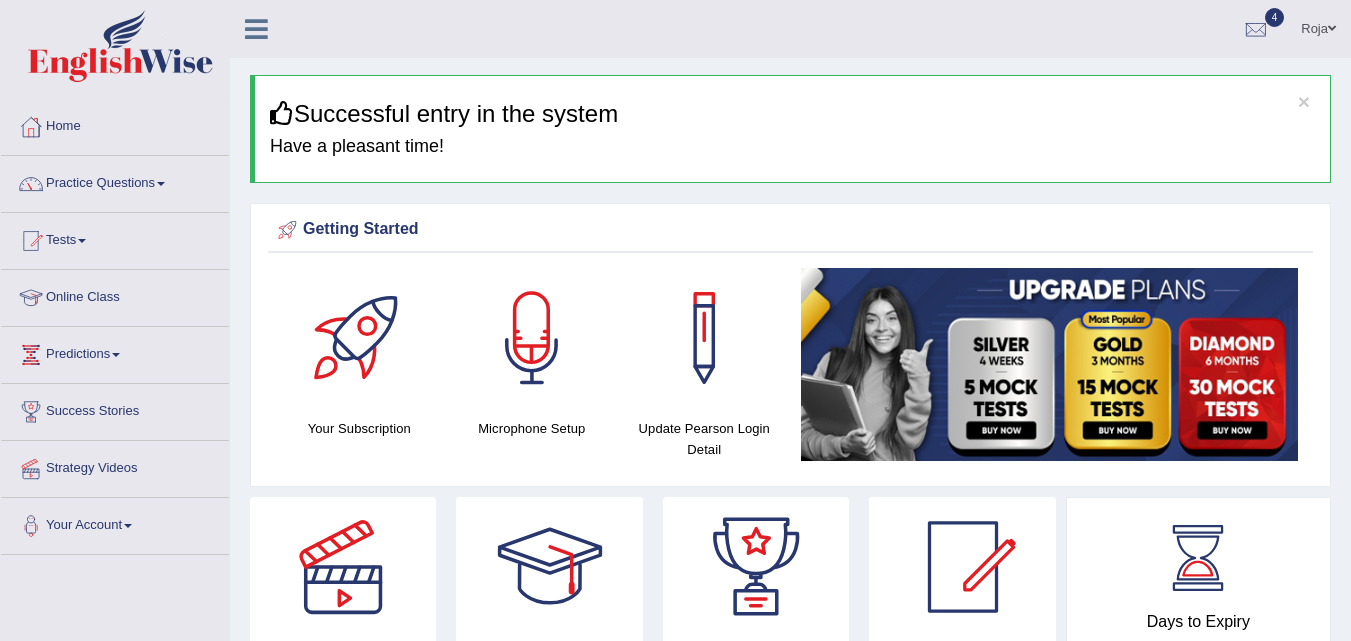 scroll, scrollTop: 0, scrollLeft: 0, axis: both 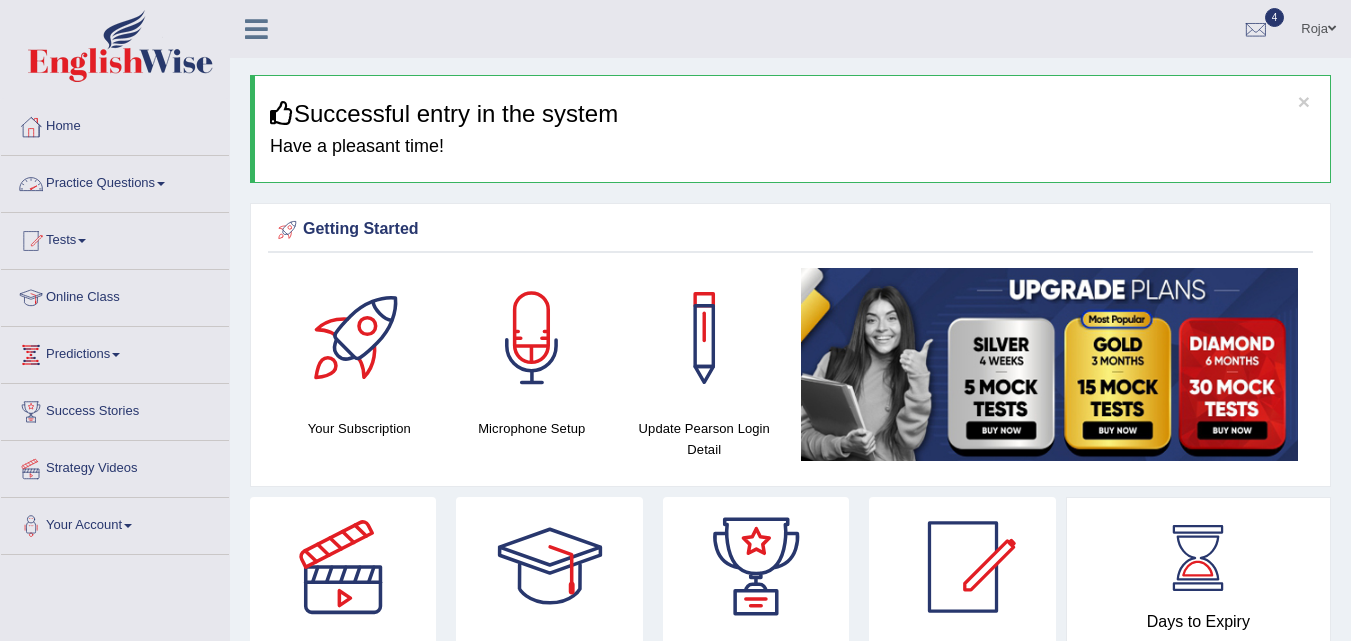 click on "Practice Questions" at bounding box center (115, 181) 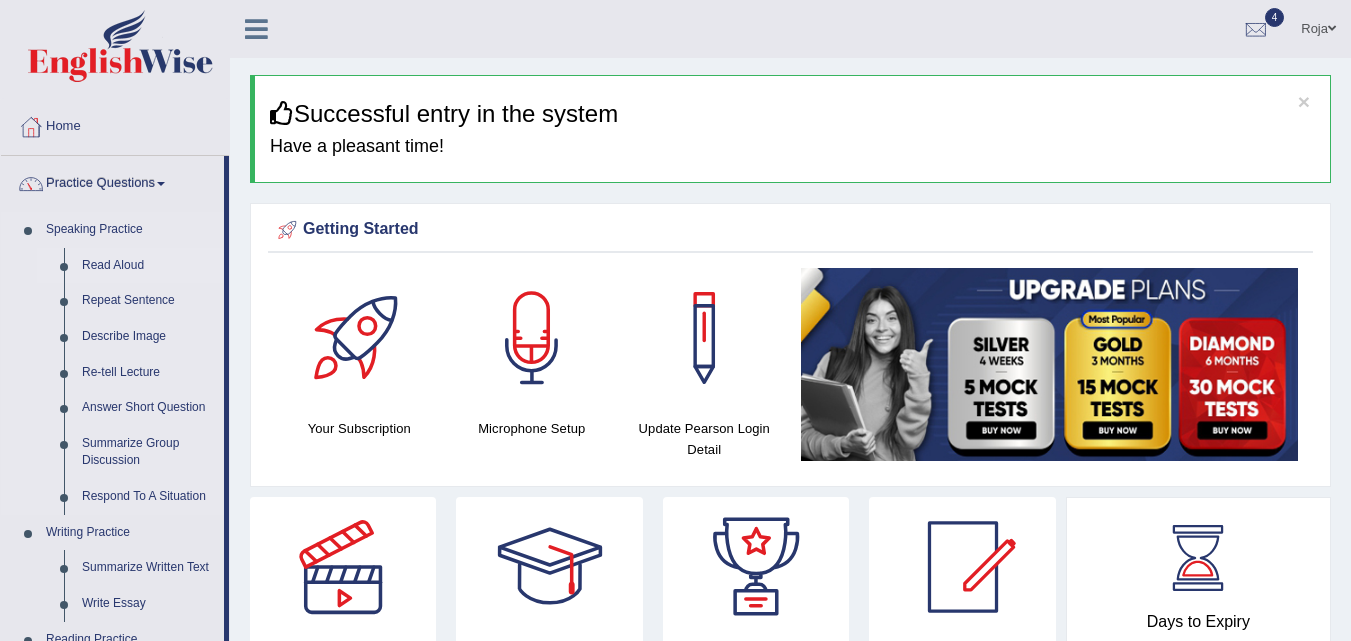 click on "Read Aloud" at bounding box center [148, 266] 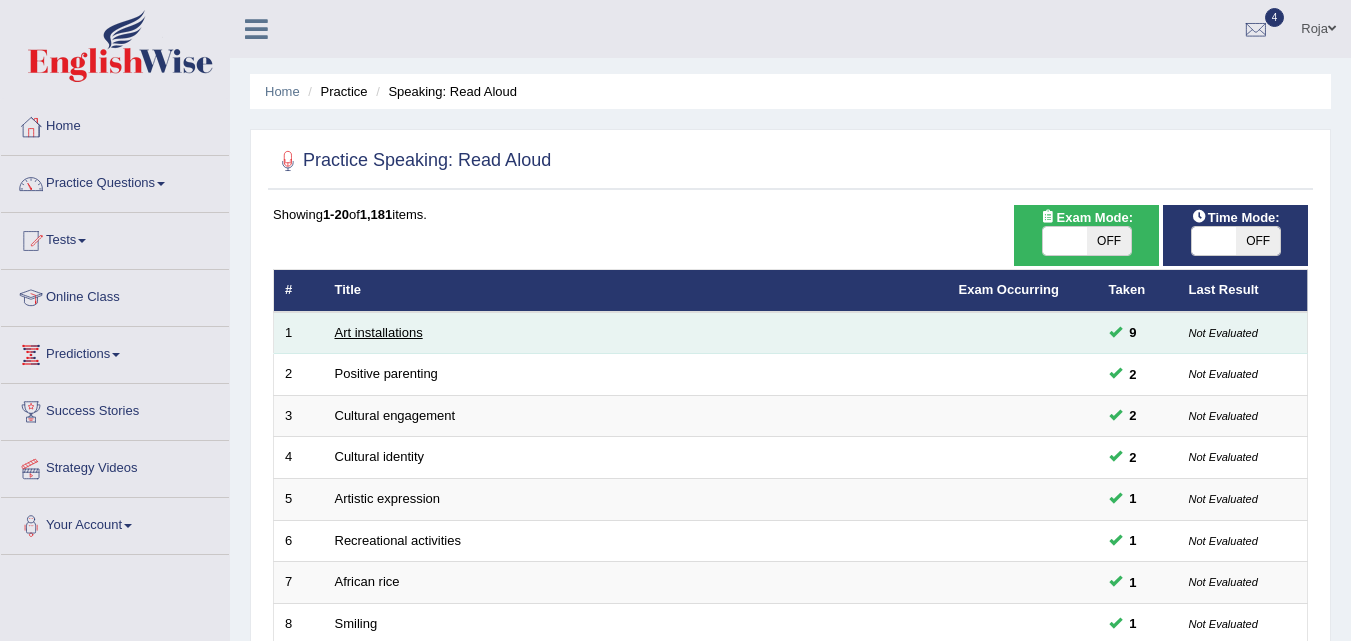 scroll, scrollTop: 0, scrollLeft: 0, axis: both 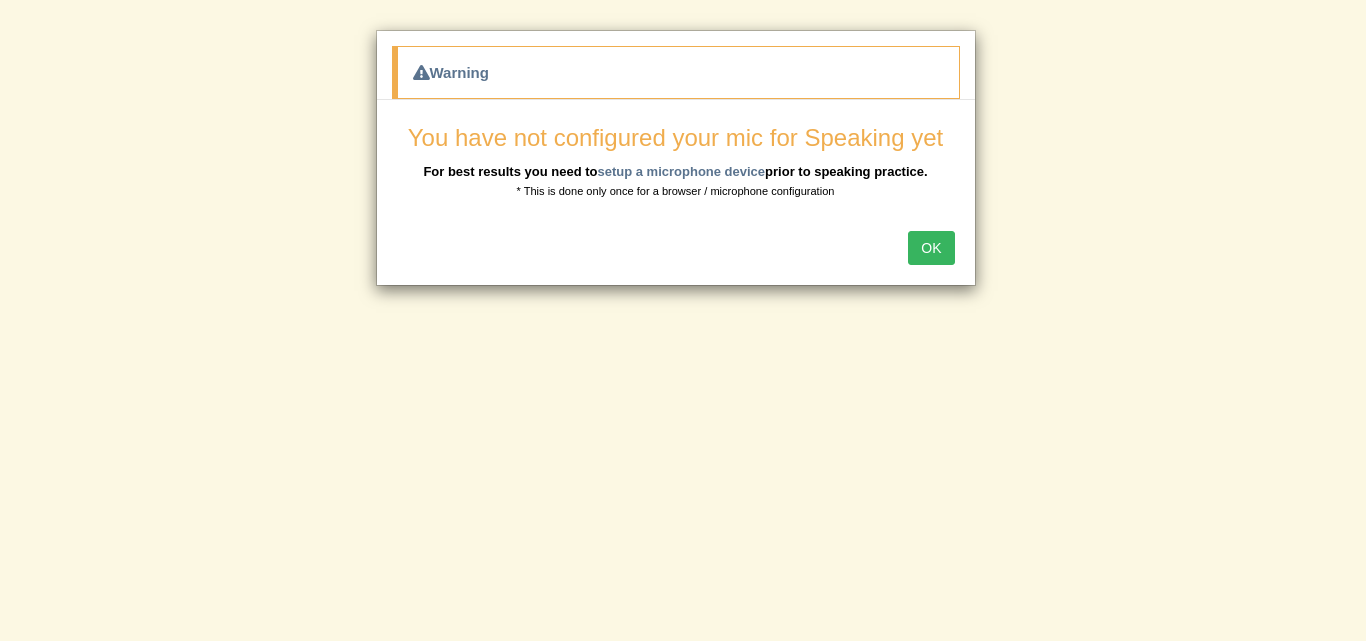 click on "OK" at bounding box center [676, 250] 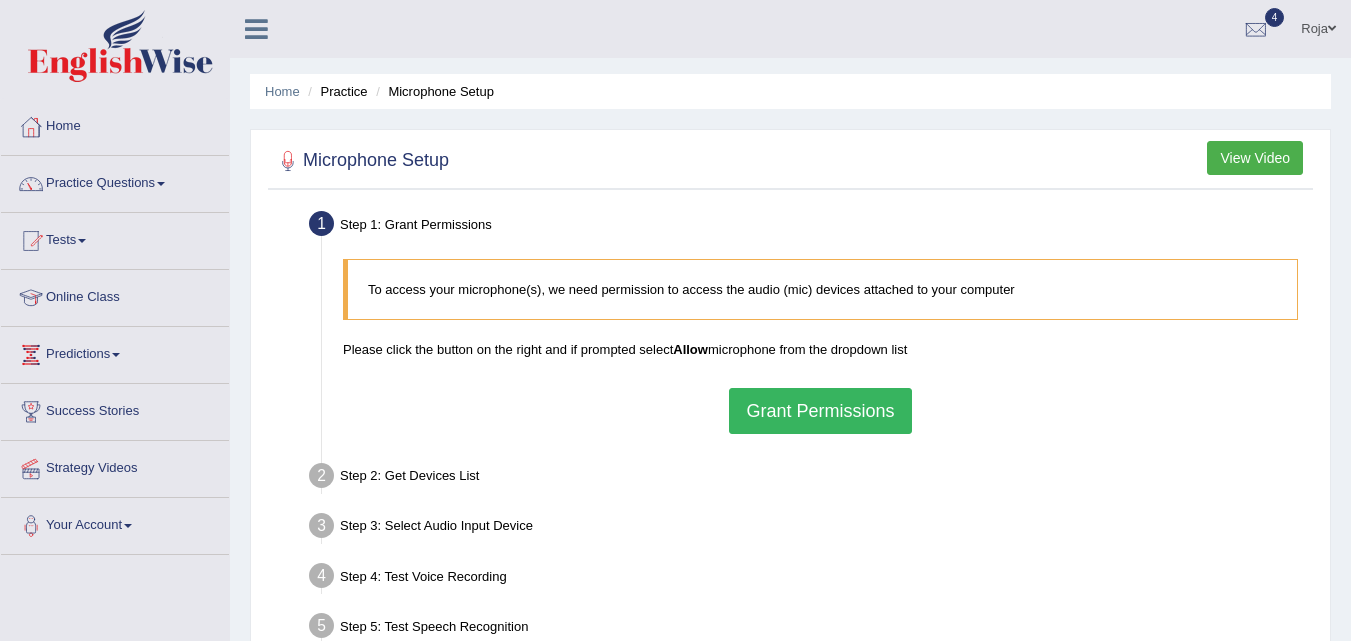 scroll, scrollTop: 0, scrollLeft: 0, axis: both 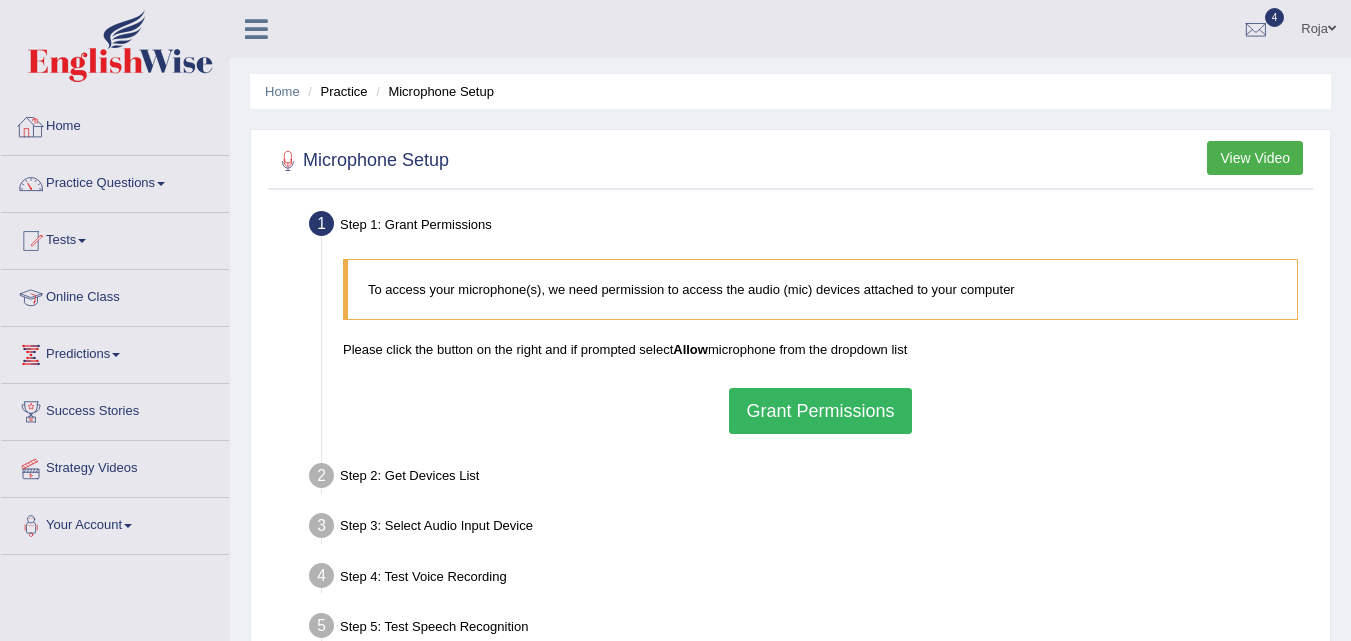 click on "Home" at bounding box center (115, 124) 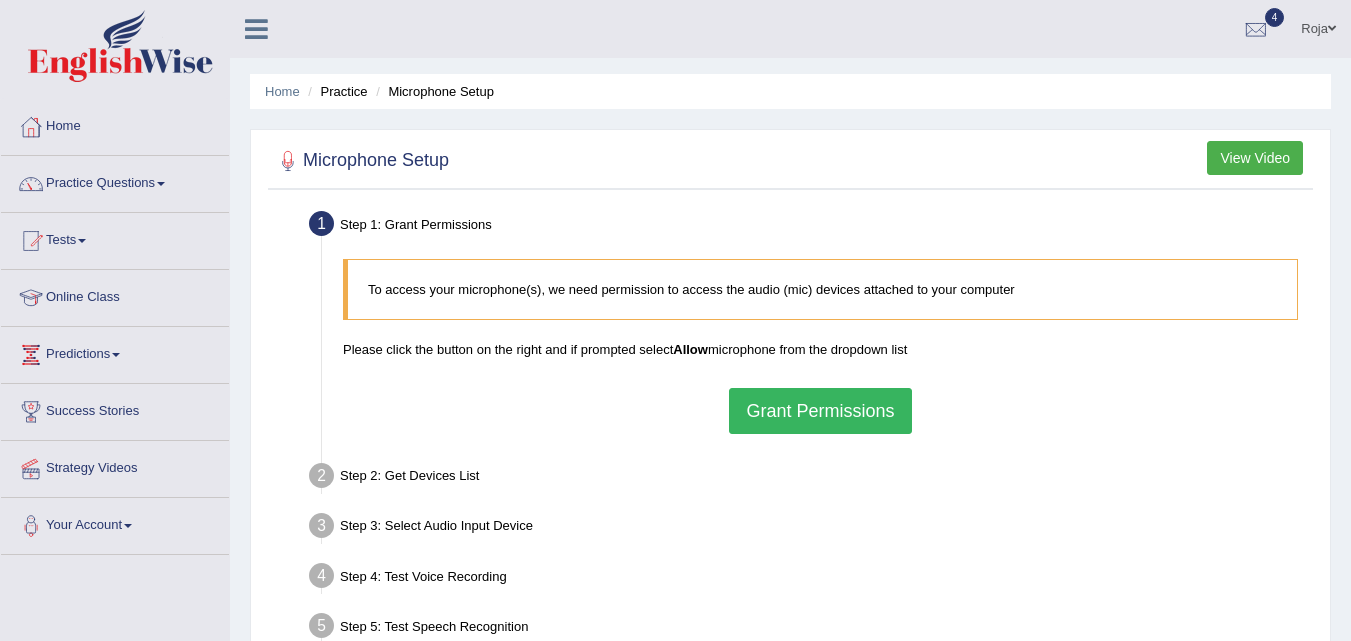 scroll, scrollTop: 0, scrollLeft: 0, axis: both 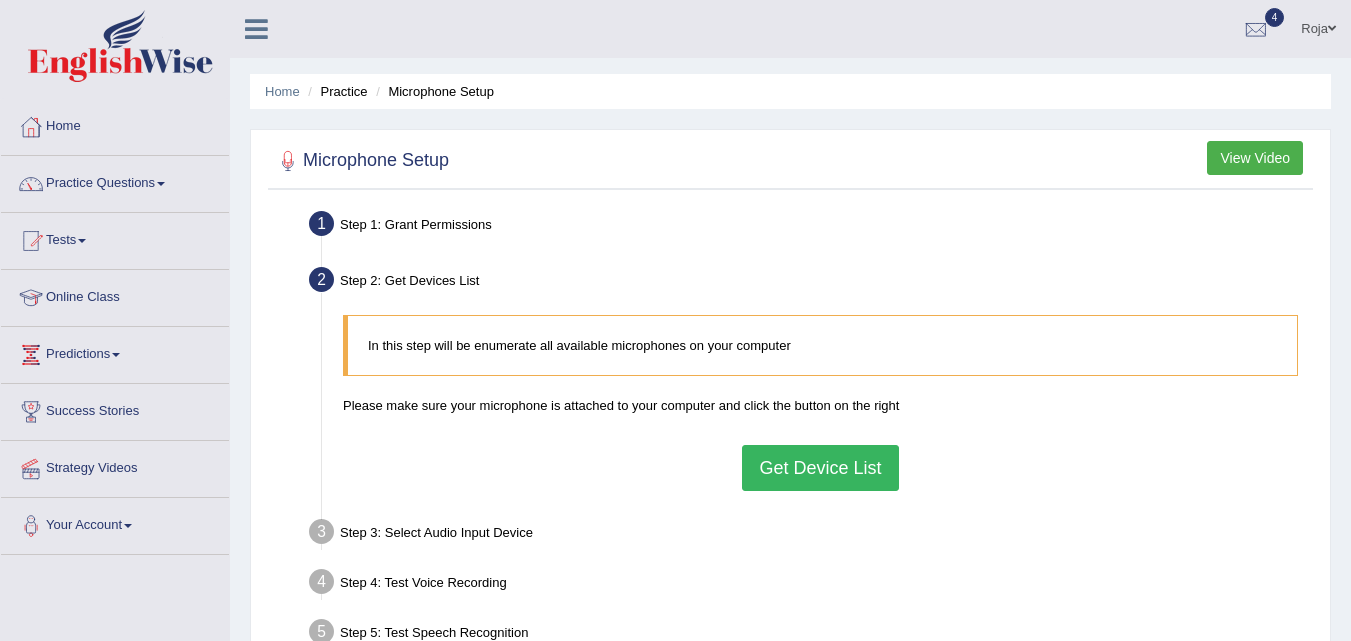 click on "Get Device List" at bounding box center [820, 468] 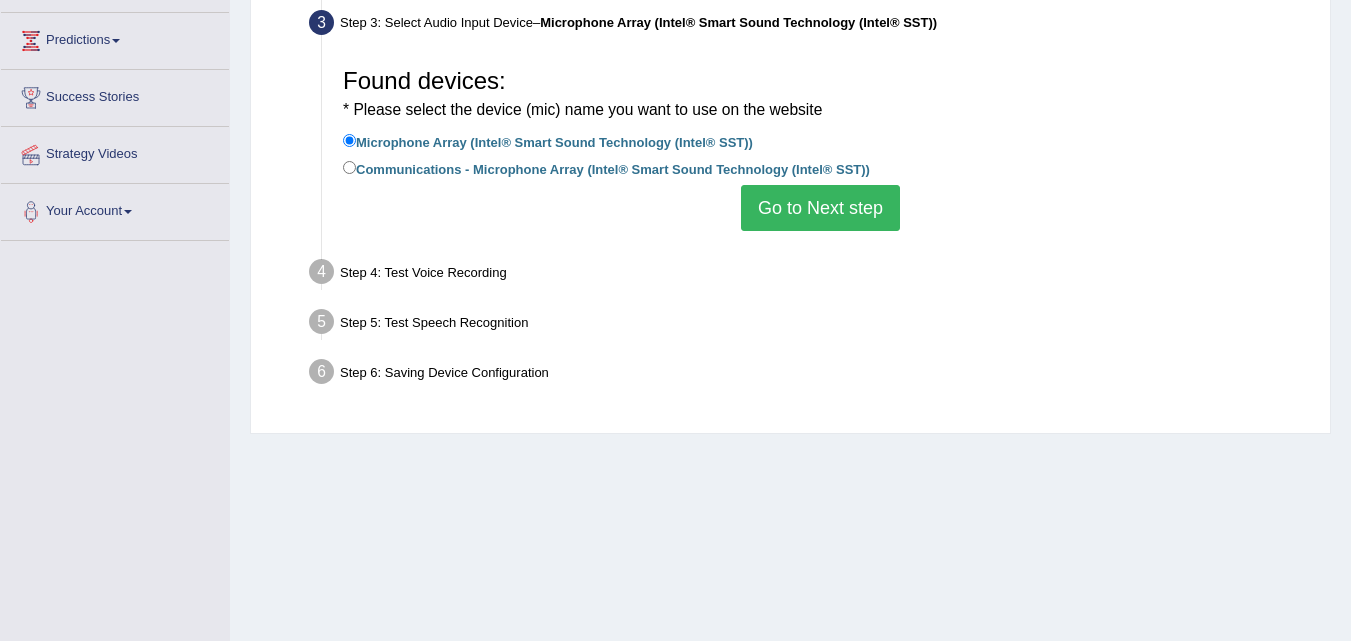 scroll, scrollTop: 315, scrollLeft: 0, axis: vertical 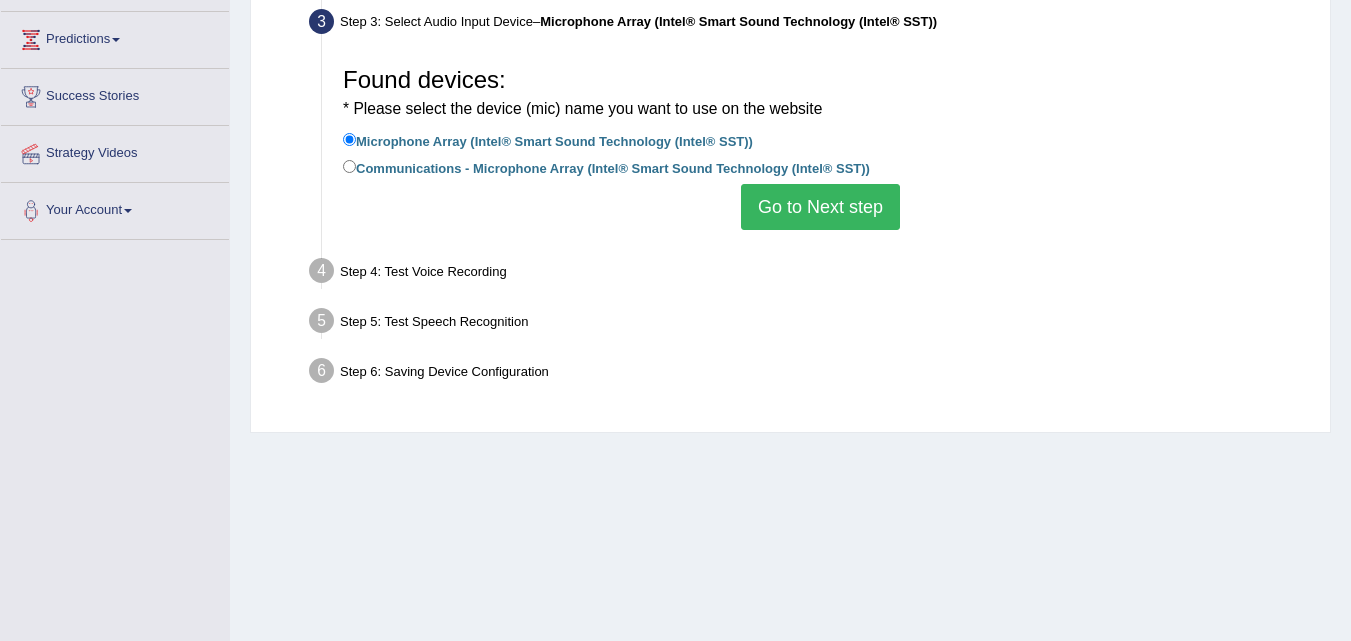 click on "Go to Next step" at bounding box center [820, 207] 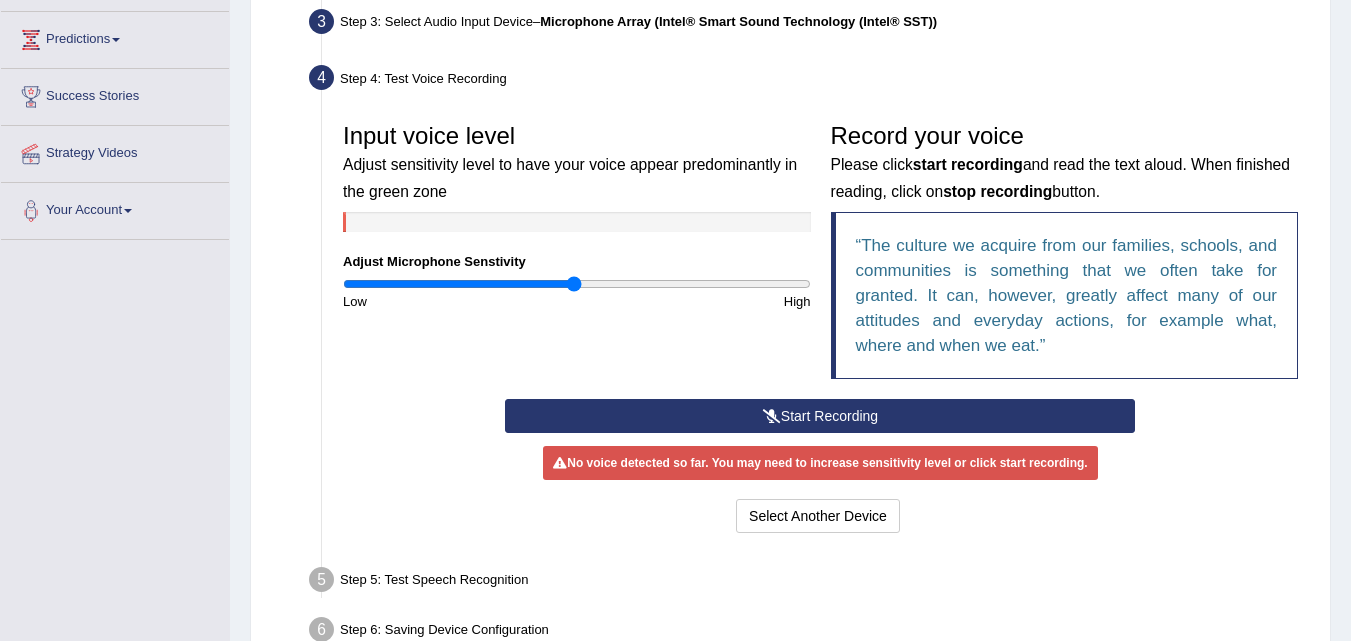 click on "Start Recording" at bounding box center [820, 416] 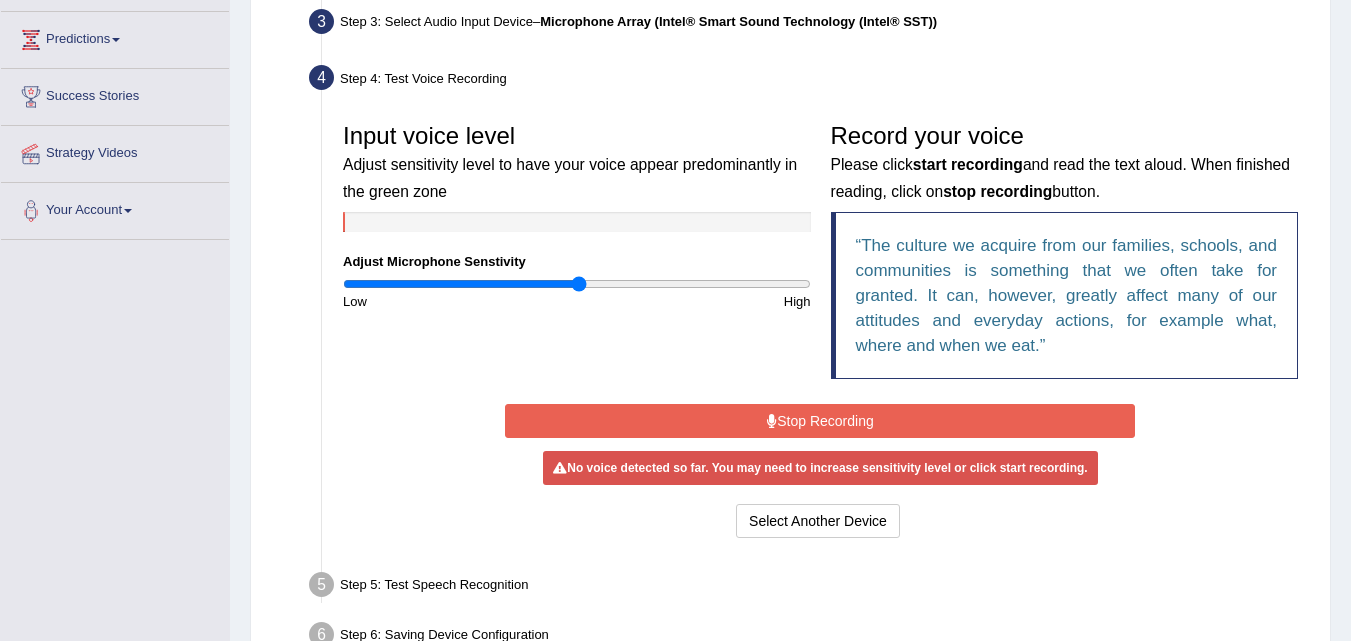 type on "1.02" 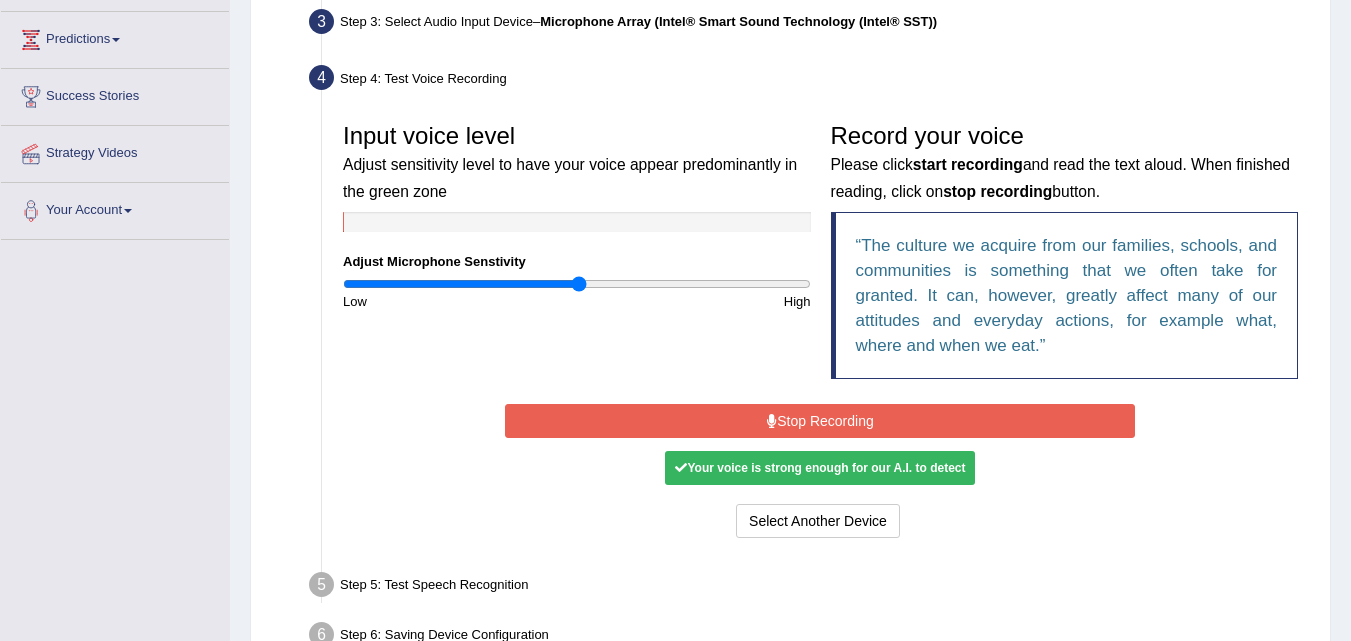 click on "Start Recording    Stop Recording   Note:  Please listen to the recording till the end by pressing  , to proceed.       No voice detected so far. You may need to increase sensitivity level or click start recording.     Voice level is too low yet. Please increase the sensitivity level from the bar on the left.     Your voice is strong enough for our A.I. to detect    Voice level is too high. Please reduce the sensitivity level from the bar on the left.     Select Another Device   Voice is ok. Go to Next step" at bounding box center (820, 471) 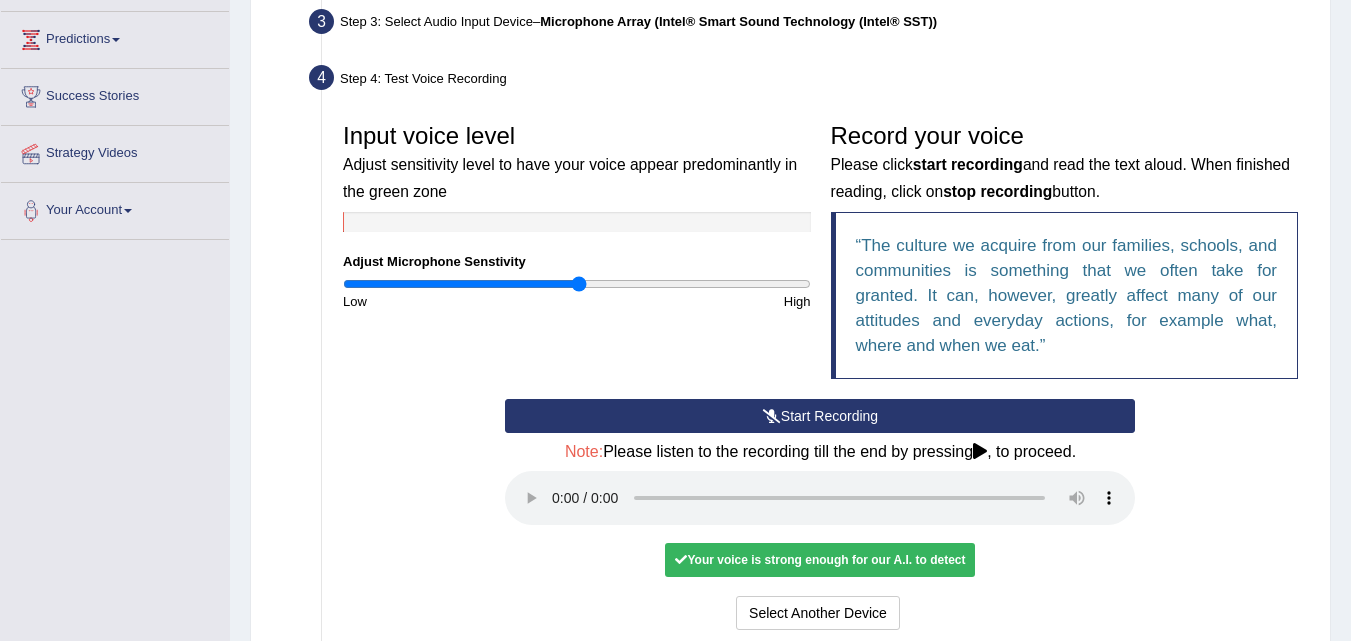scroll, scrollTop: 527, scrollLeft: 0, axis: vertical 